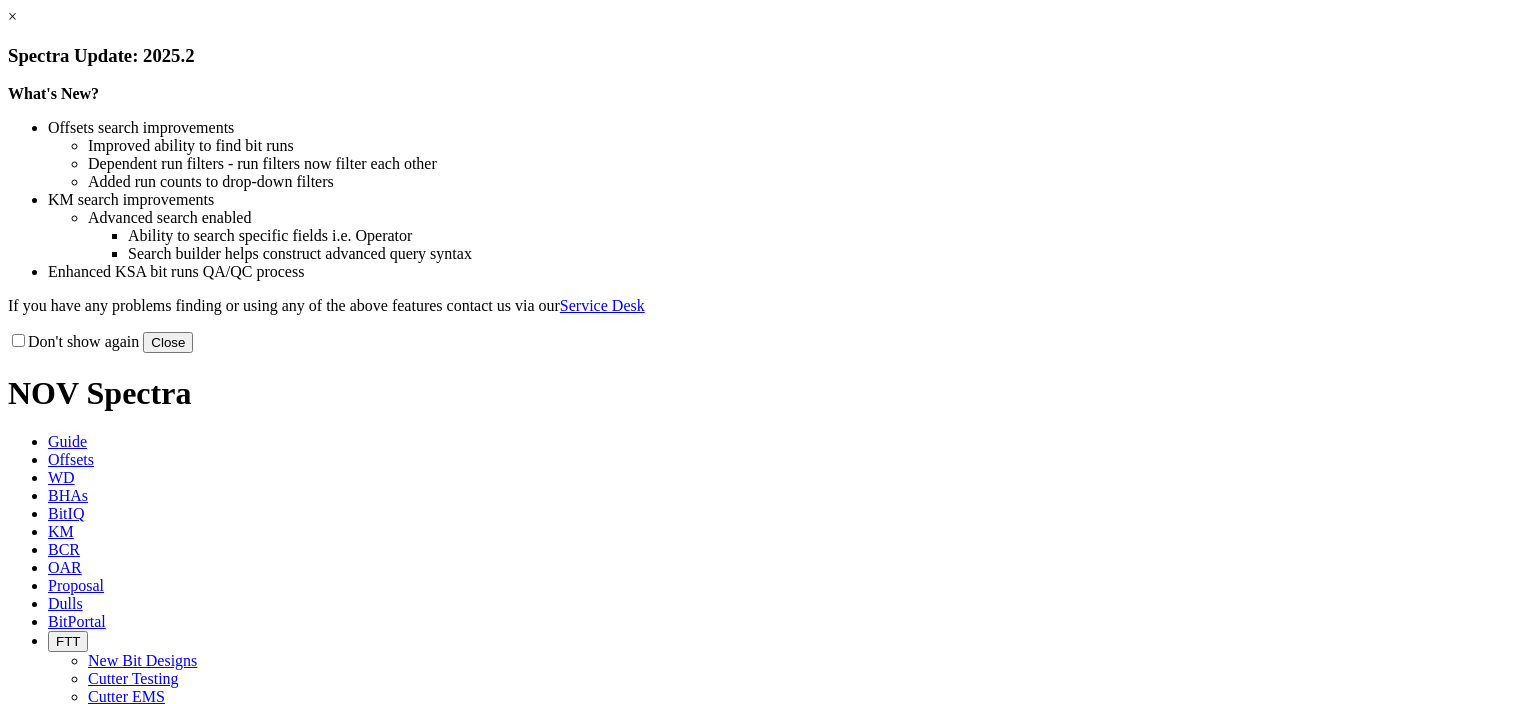 select on "Cutter" 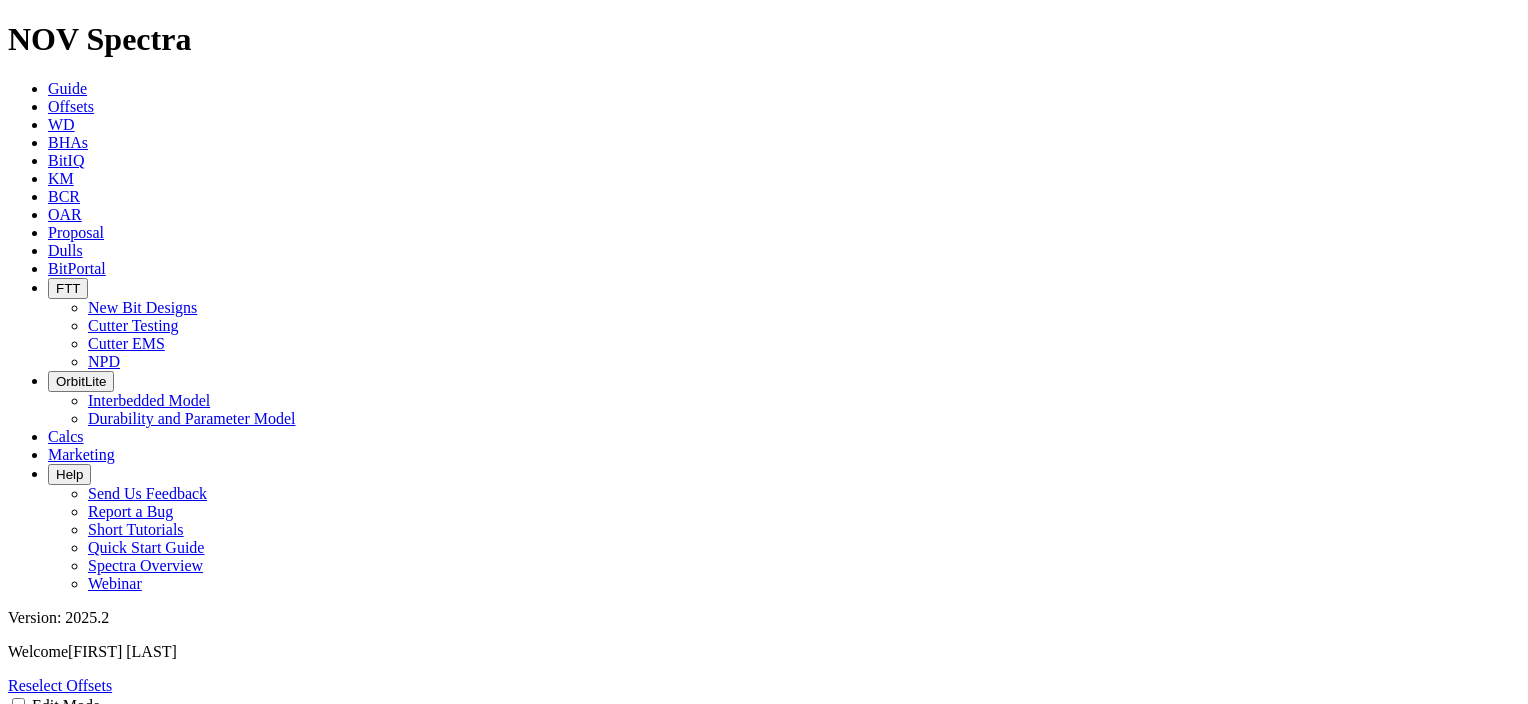 select on "New Bit Design" 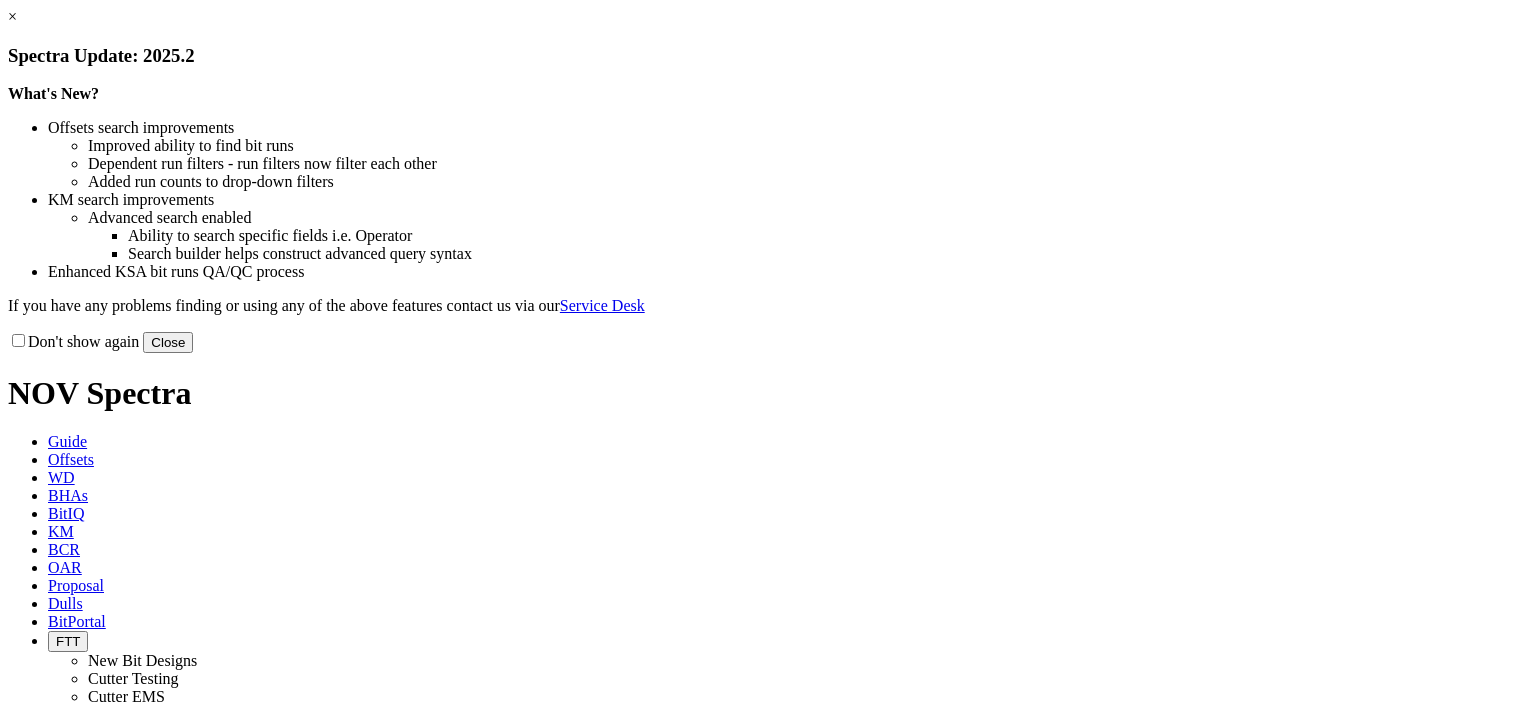 scroll, scrollTop: 0, scrollLeft: 0, axis: both 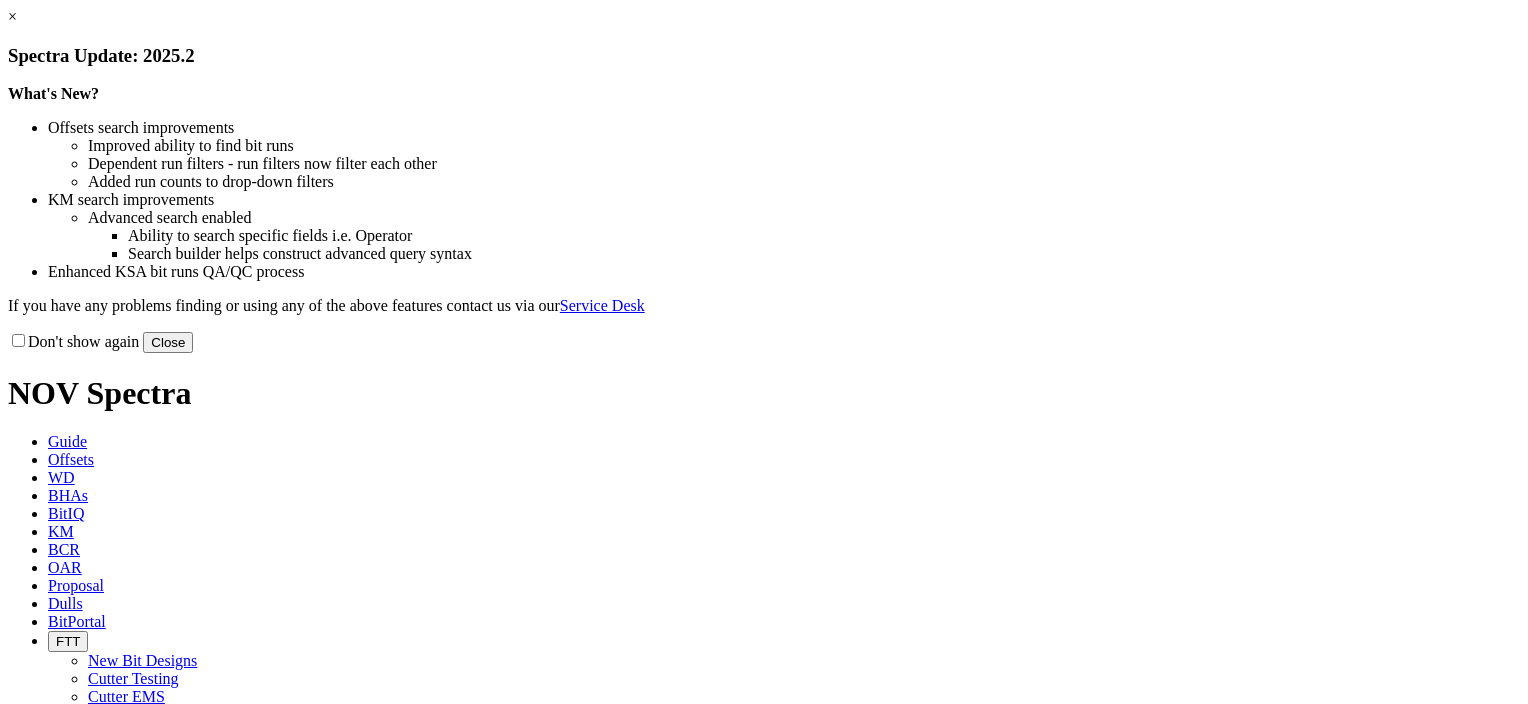 drag, startPoint x: 1153, startPoint y: 560, endPoint x: 1155, endPoint y: 466, distance: 94.02127 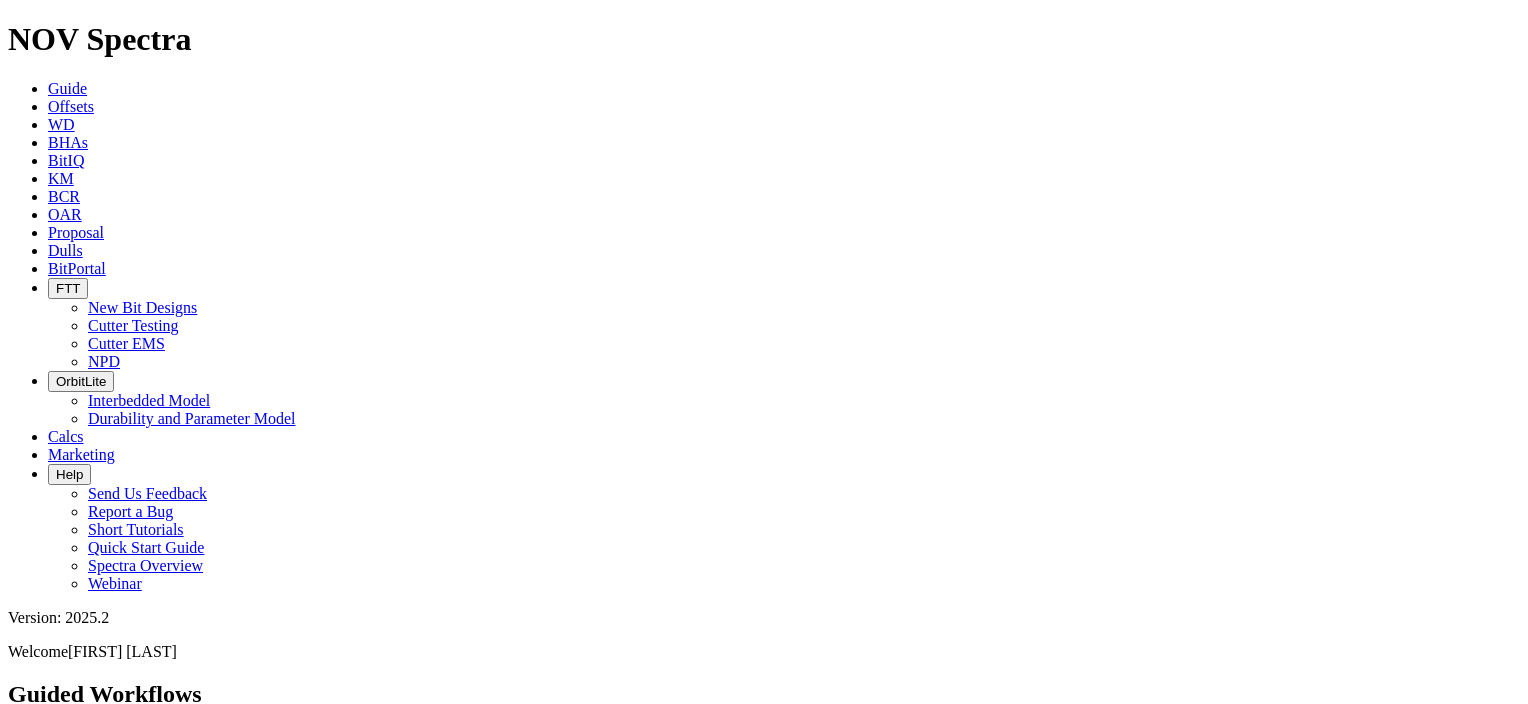 click at bounding box center (56, 288) 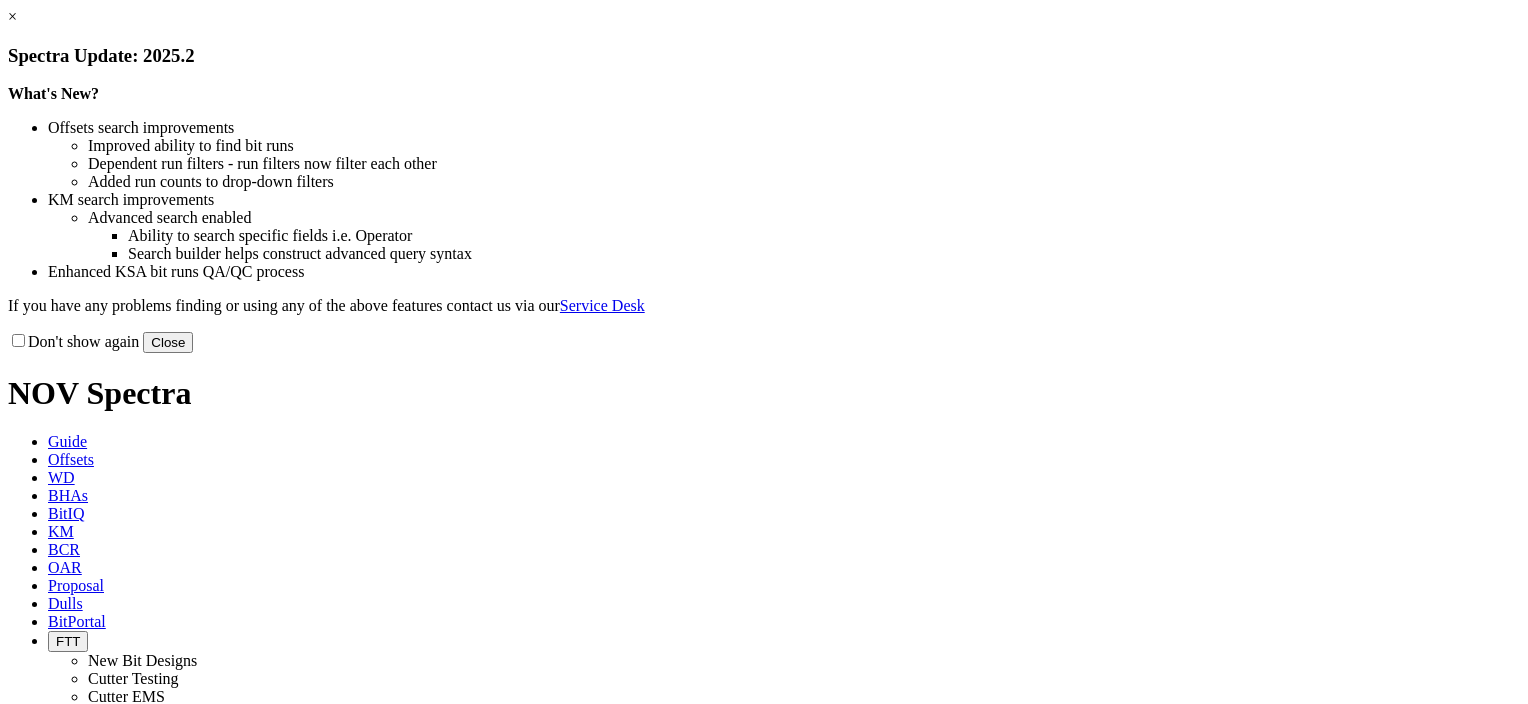 select on "Cutter" 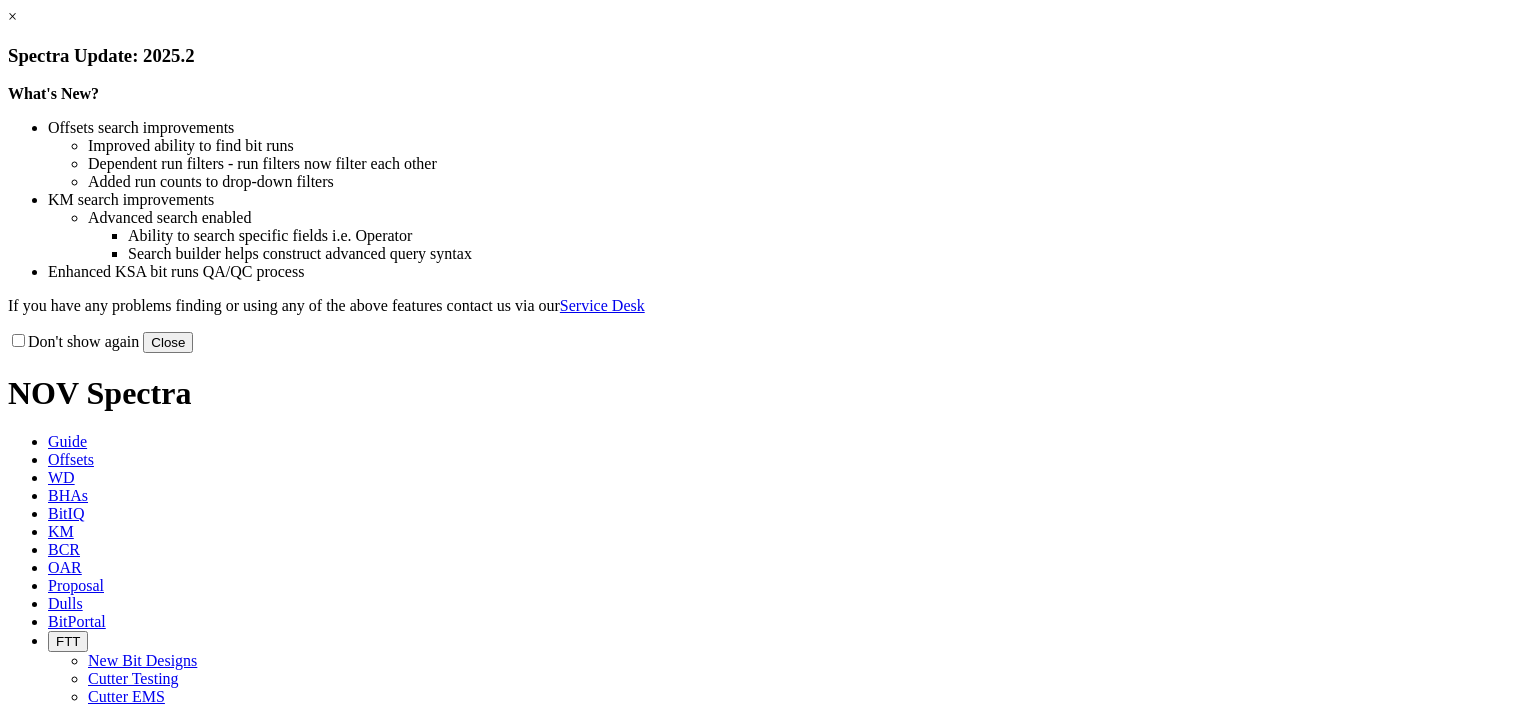 click on "Close" at bounding box center (168, 342) 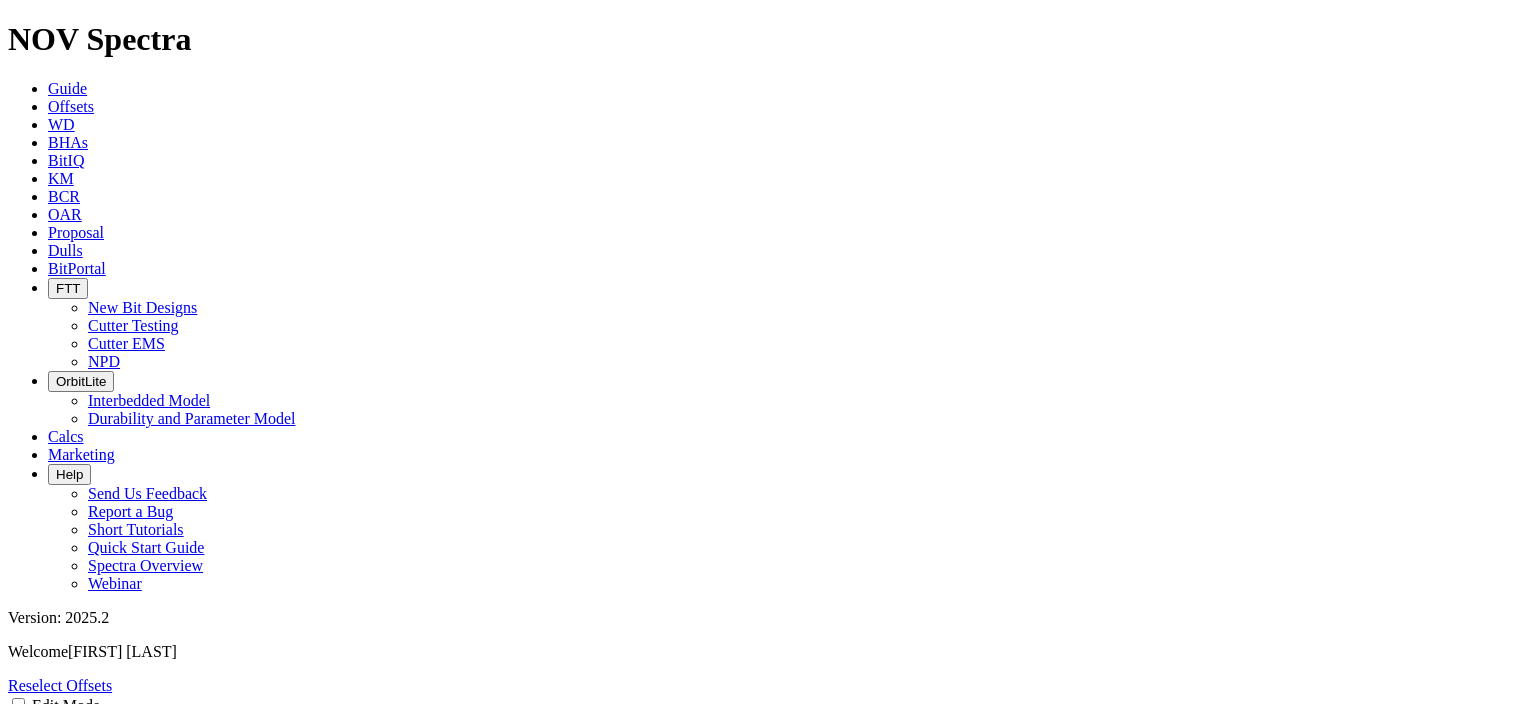 click on "Reselect Offsets              Edit Mode             Individual Photos         Chart Options:       Sort Offsets By     Depth In Interval ROP Spud Date             Show Dashed Lines         Optional Pages:             Detailed Run Info             Cutter Grading             Unit Pref          Print              Engineering Bit Run Report   Cutter Test               Bit information       Size (in)   8.75       Bit Type   TKE66-AZ11       Serial Number   A316934       Part Number   19227746         Test Type       Cutter   New Bit Design   Bit Material   Nozzle   Other     1613 ION145+A       Serial Number TOP ISO Blade 1 Blade 10 Blade 11 Blade 12 Blade 2 Blade 3 Blade 4 Blade 5 Blade 6 Blade 7 Blade 8 Blade 9 Optional Optional Optional Optional Optional Optional Optional Optional Optional Optional       rotate_right                     Project details and information       Project Description and Objectives:     Test 1613 ION145+A on the cone         Operator   Conocophillips       Contractor   Nabors" at bounding box center [764, 2732] 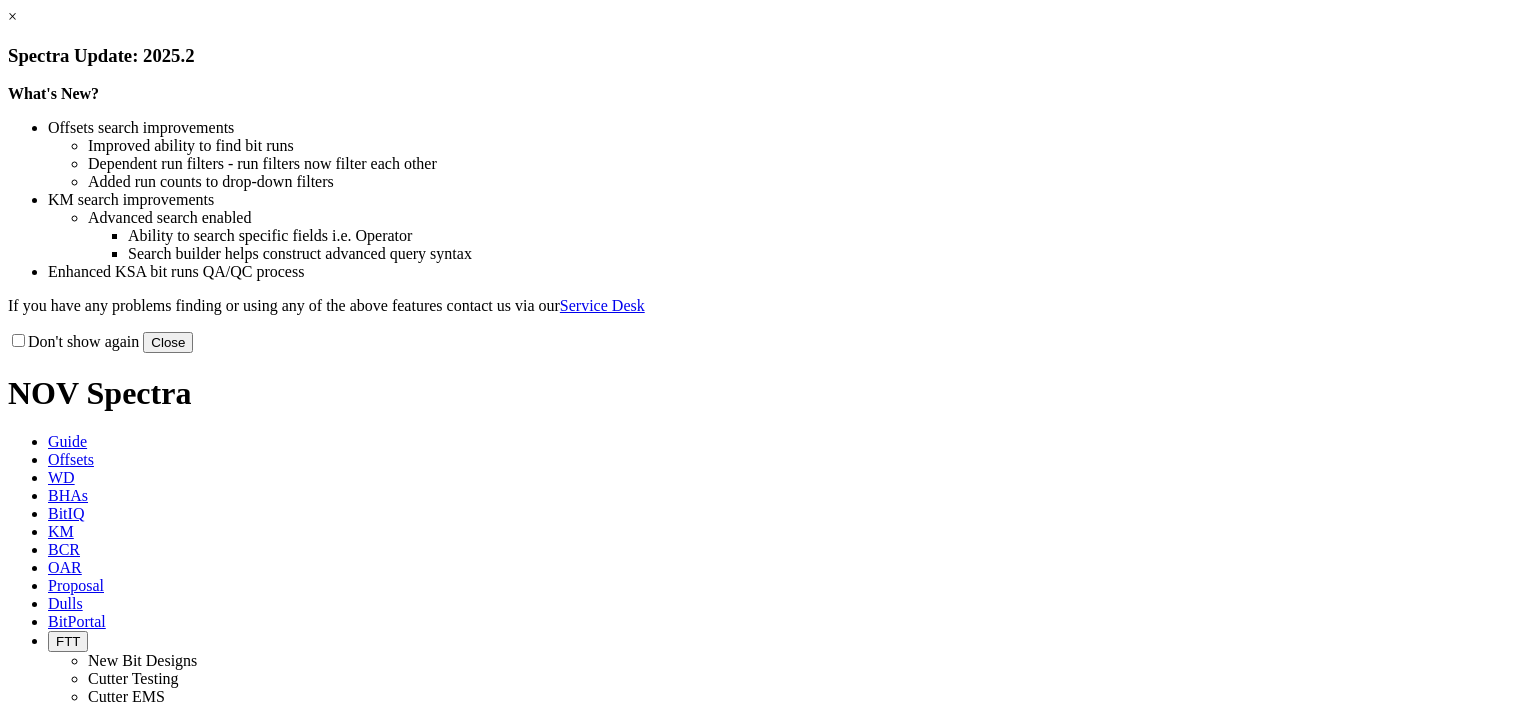 select on "Cutter" 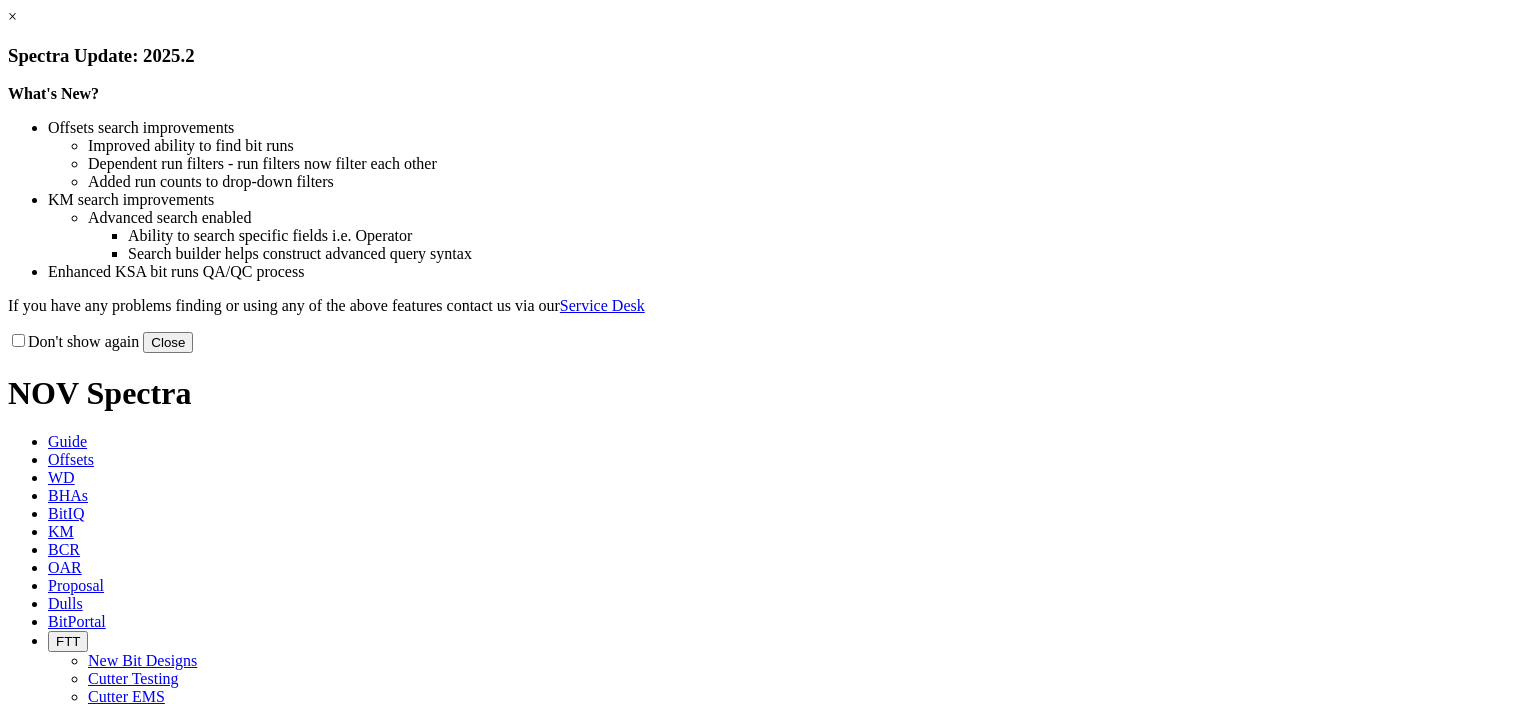 click on "Close" at bounding box center [168, 342] 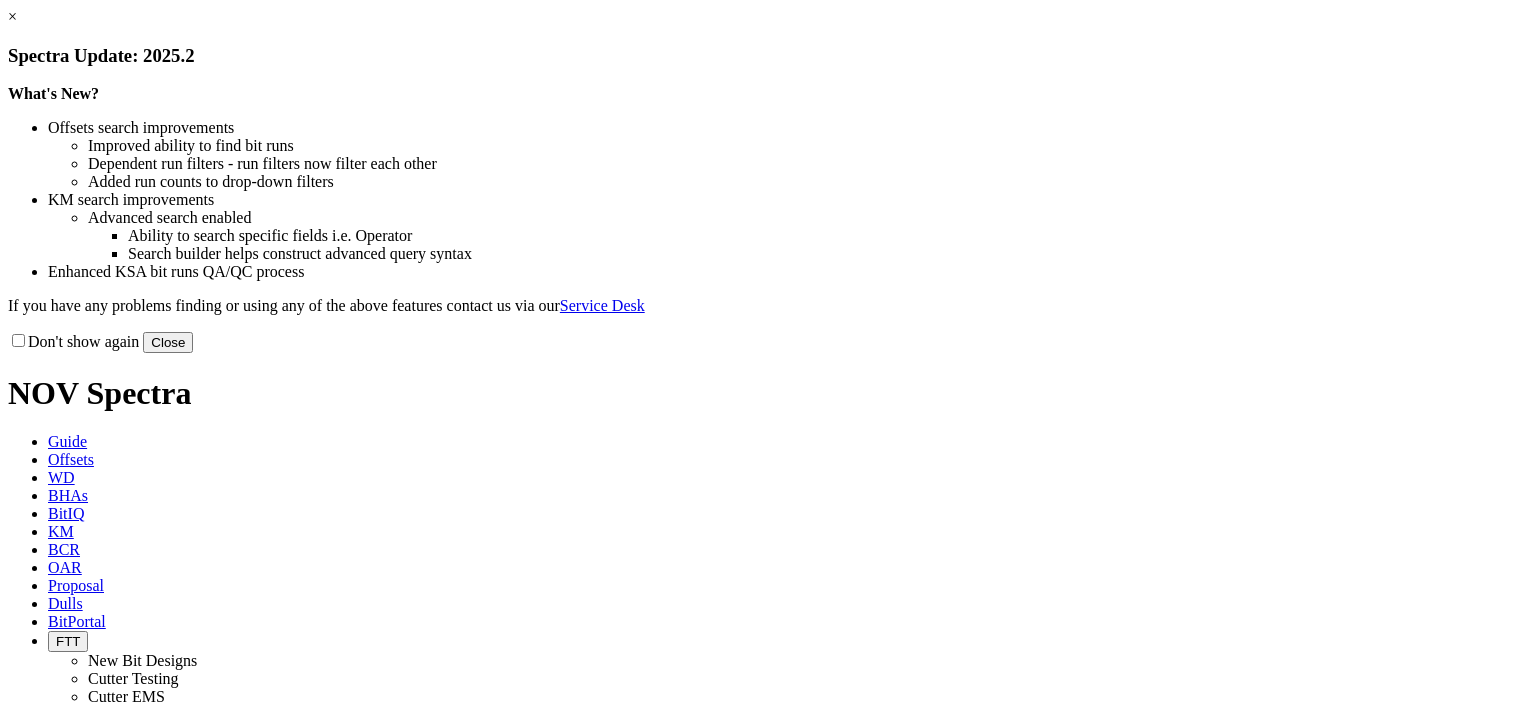 select on "Cutter" 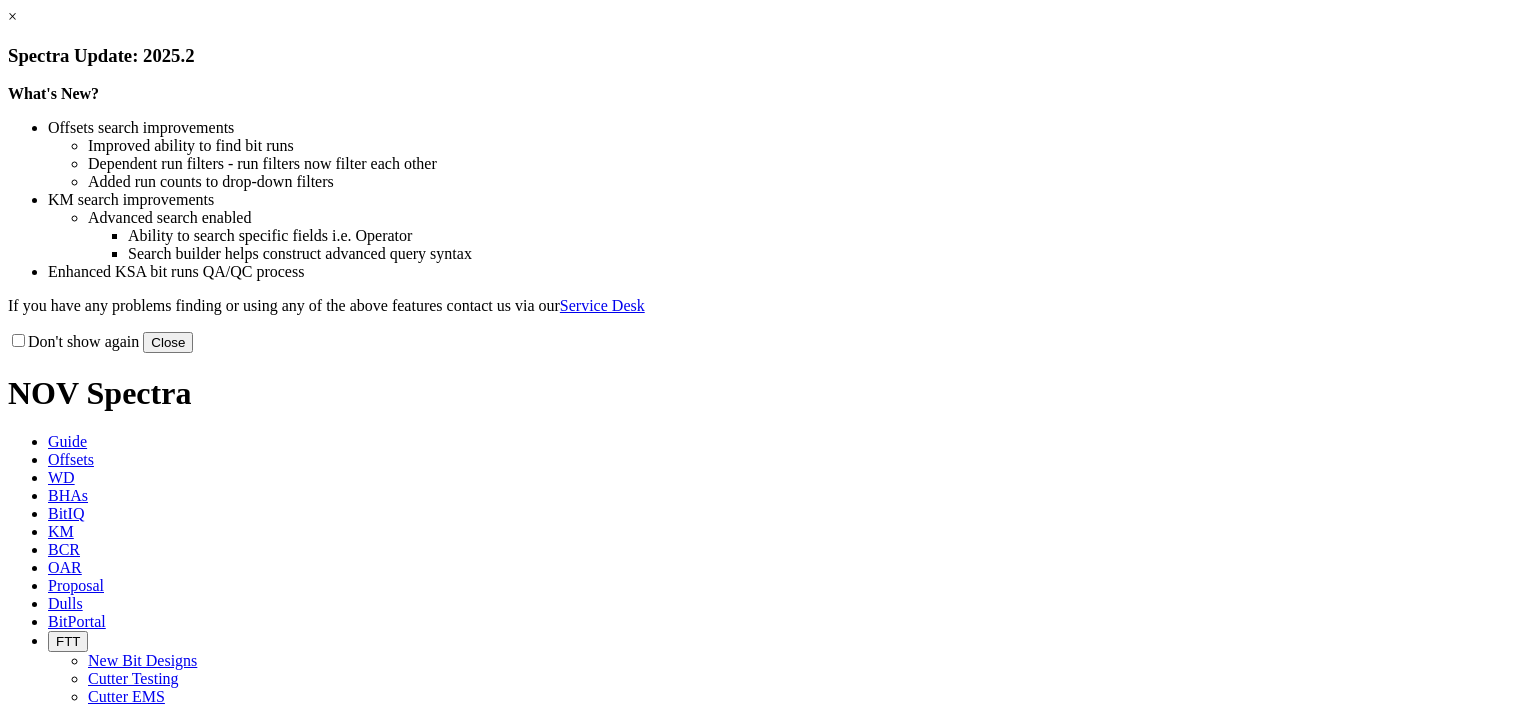 click on "Close" at bounding box center [168, 342] 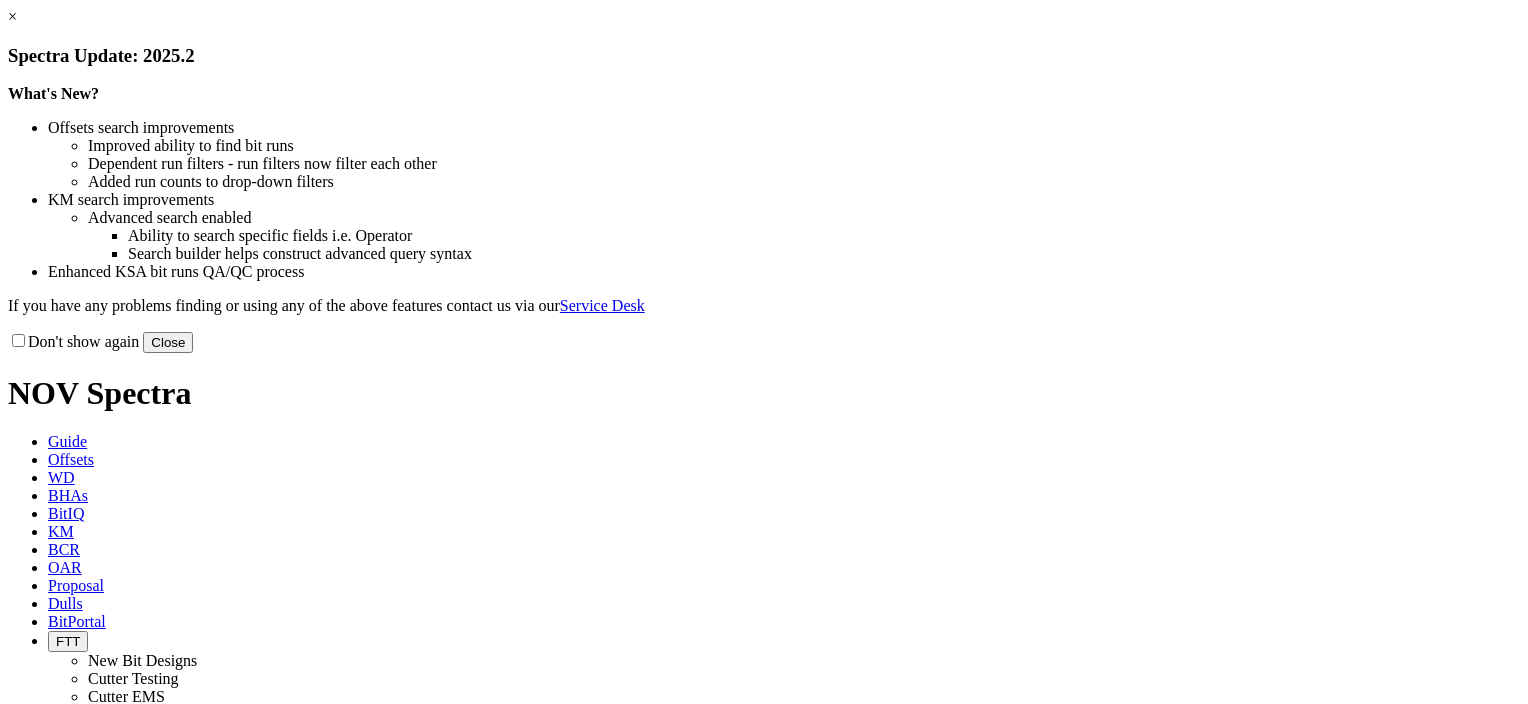 select on "Cutter" 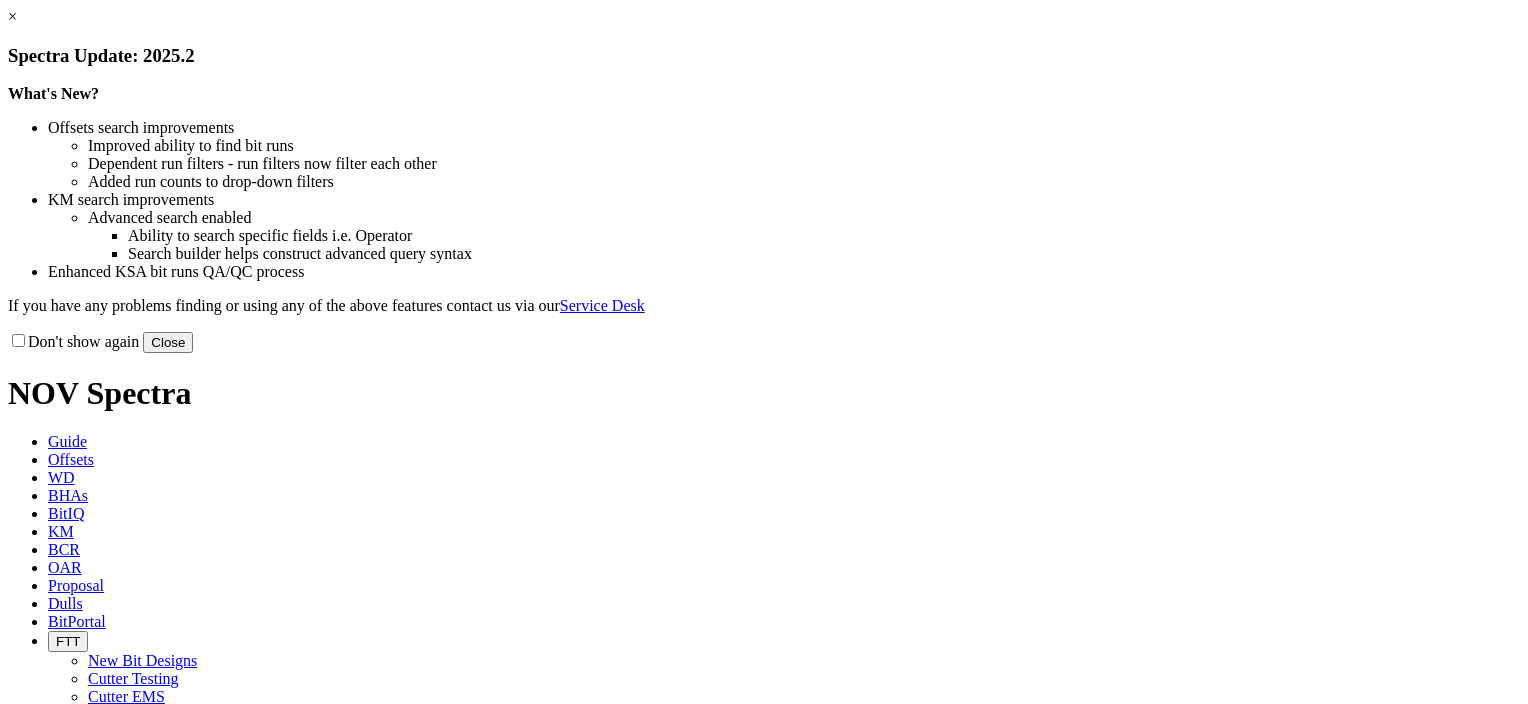 click on "Close" at bounding box center [168, 342] 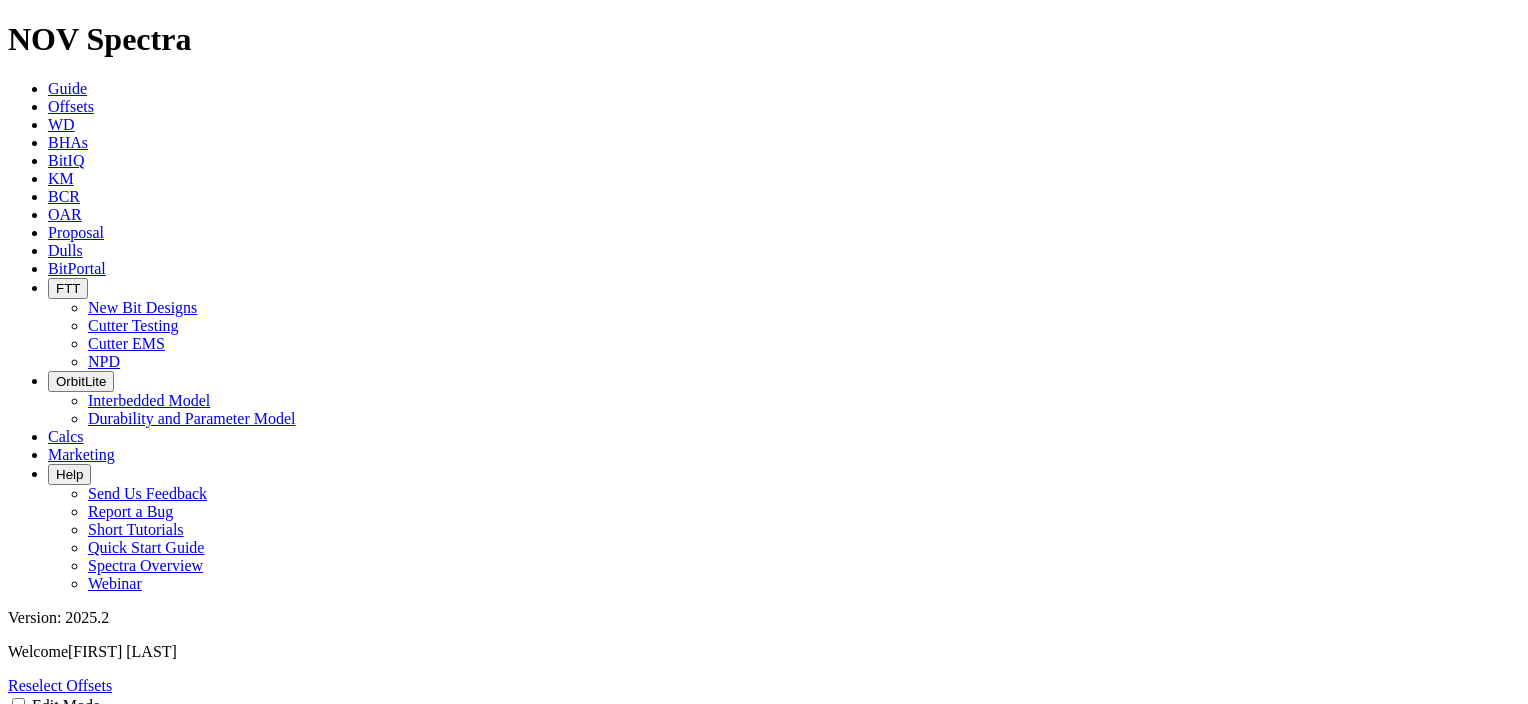 click at bounding box center (764, 1227) 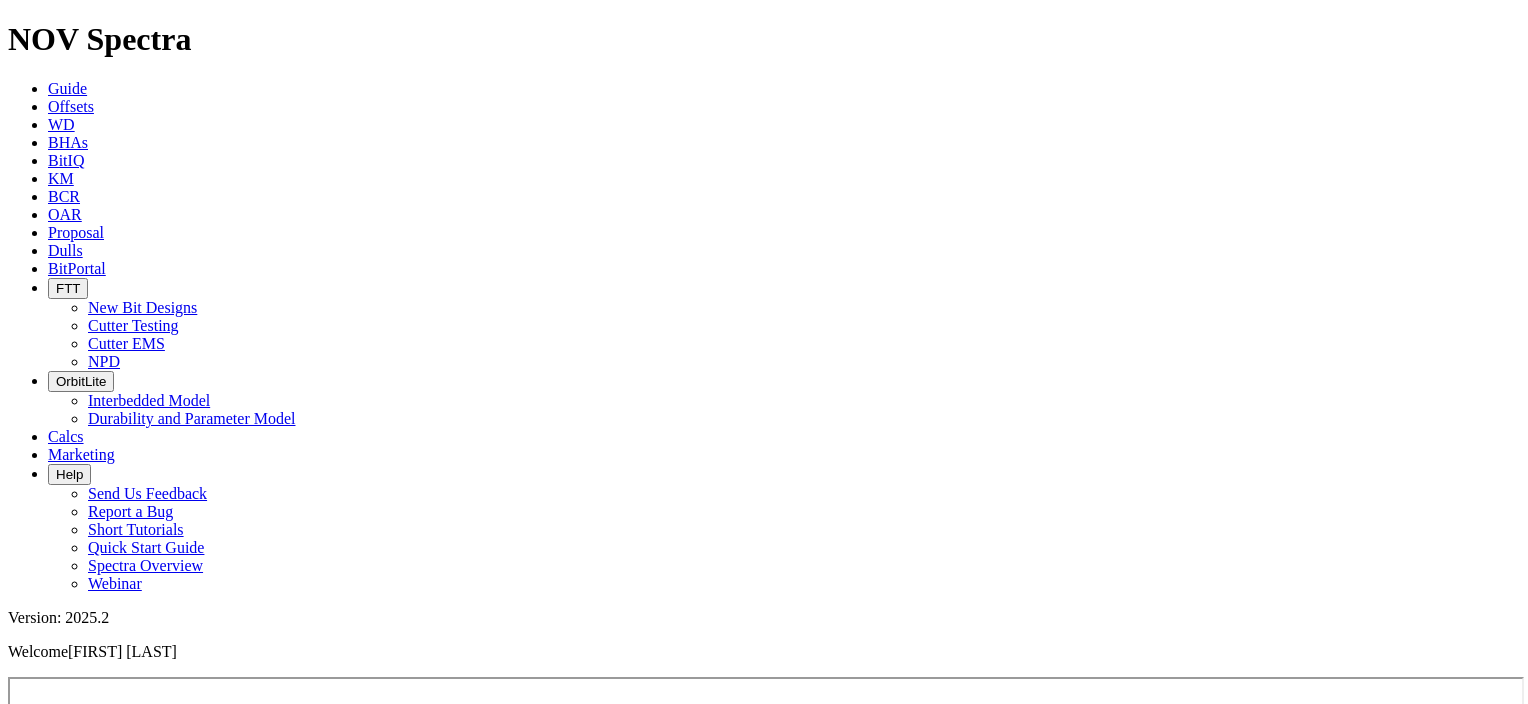 scroll, scrollTop: 0, scrollLeft: 0, axis: both 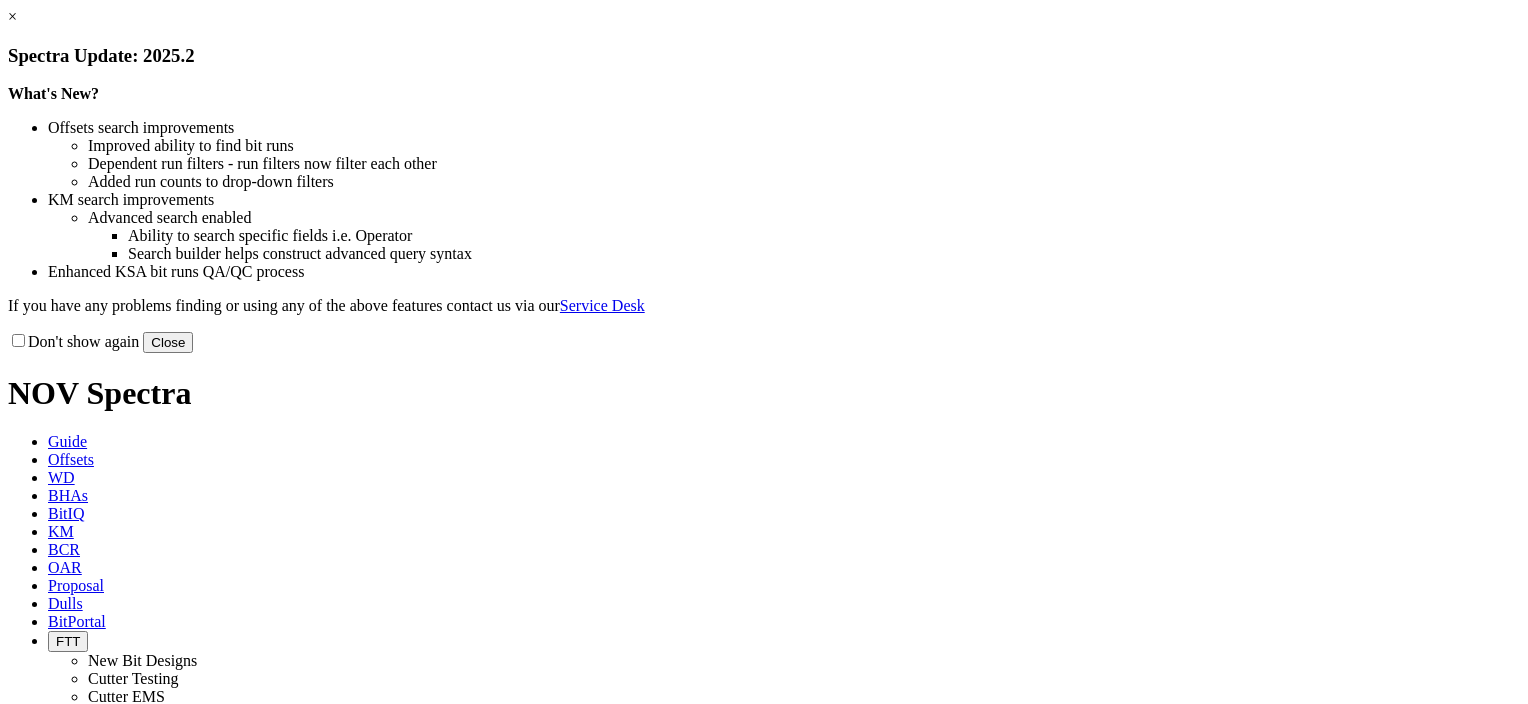 select on "Cutter" 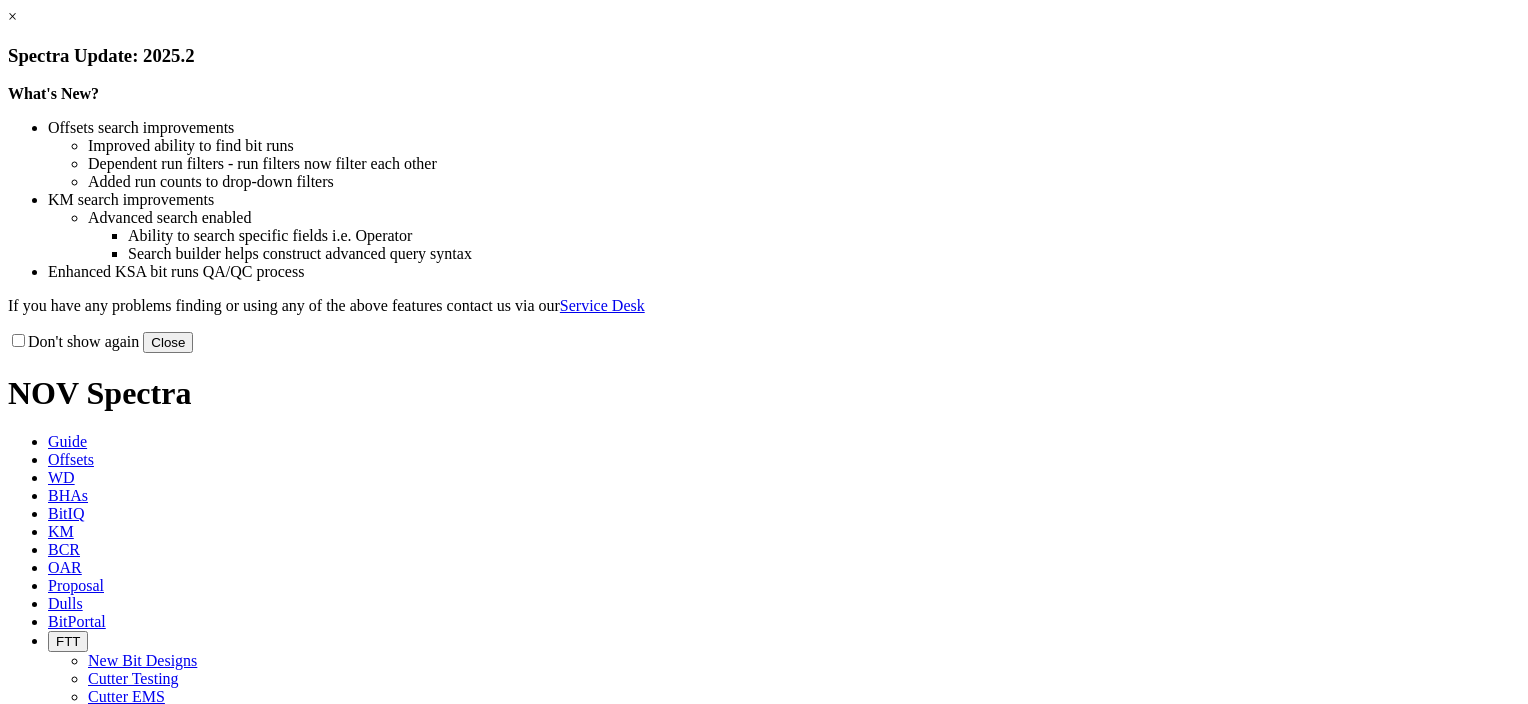 click at bounding box center [764, 6359] 